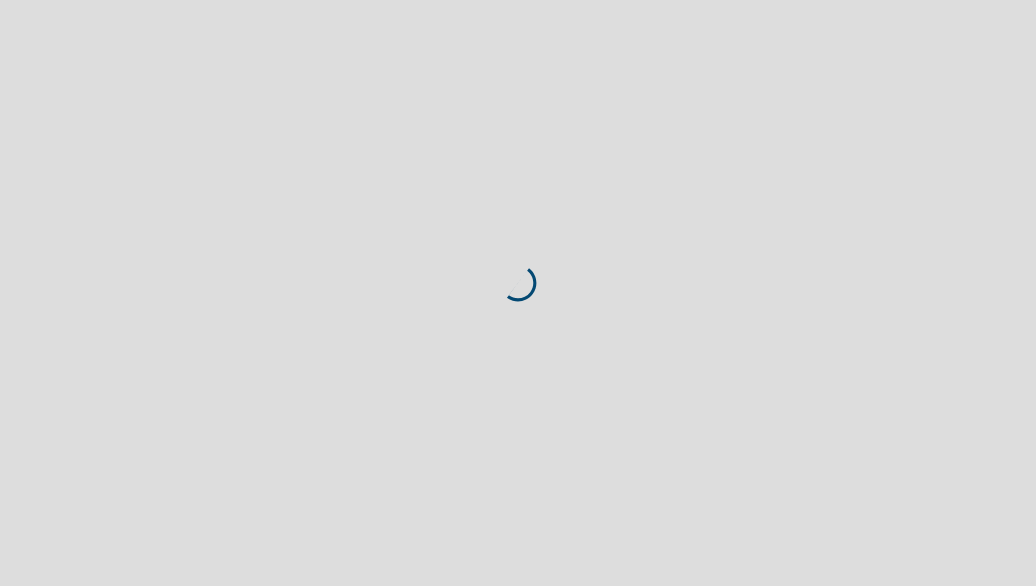 scroll, scrollTop: 0, scrollLeft: 0, axis: both 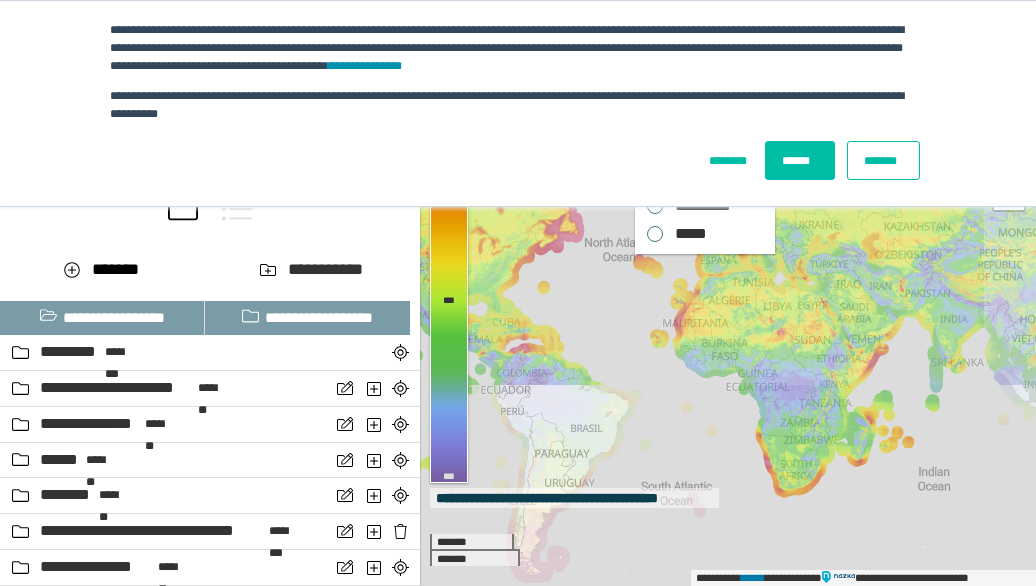 click on "*******" at bounding box center [883, 160] 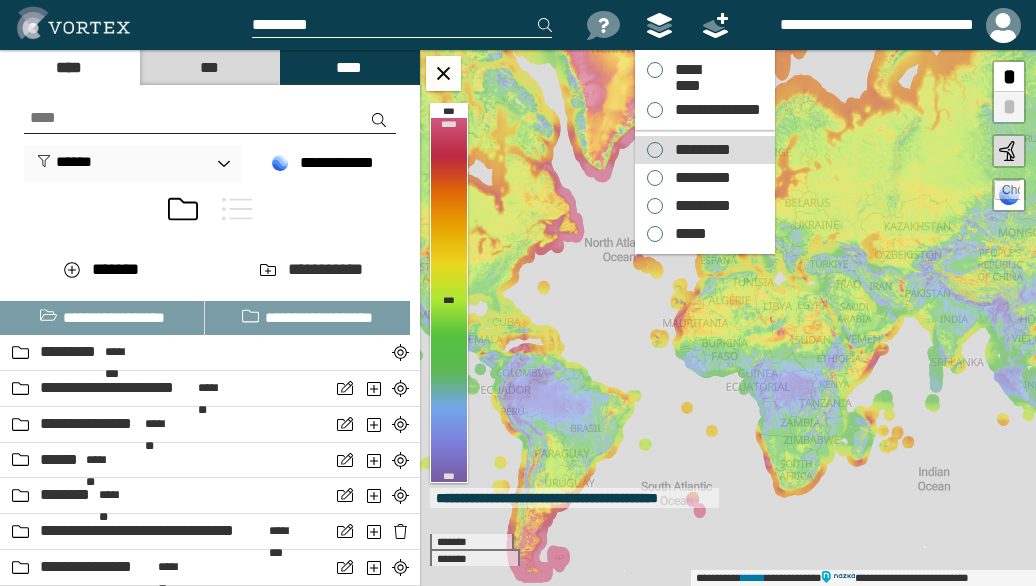 click on "*********" at bounding box center [698, 150] 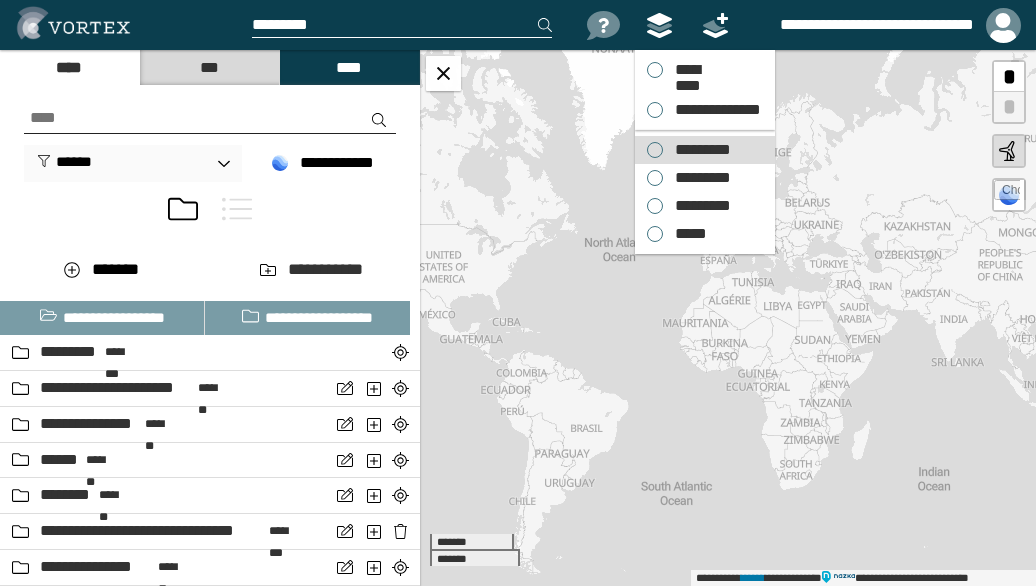 click on "*********" at bounding box center (698, 150) 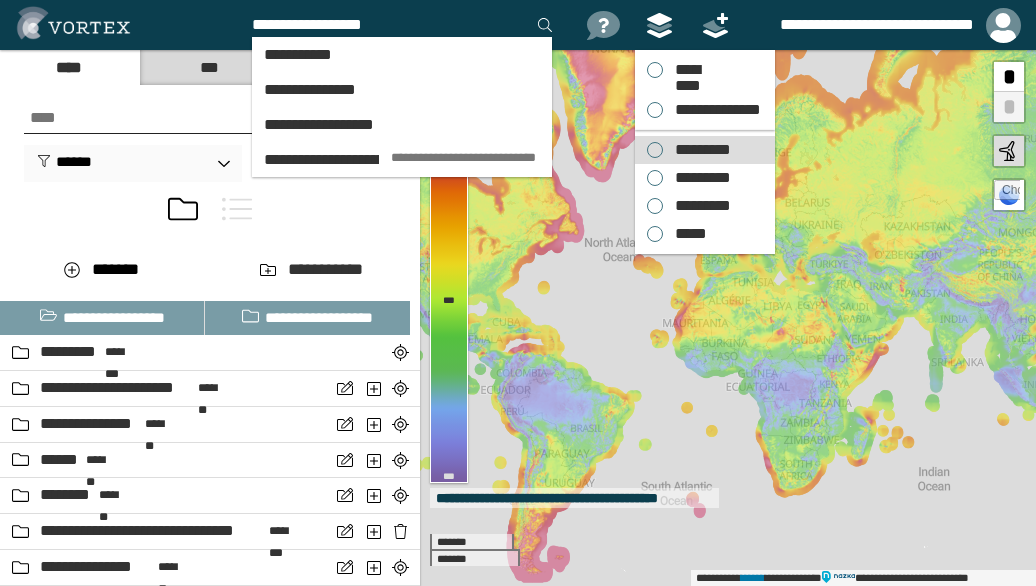 type on "**********" 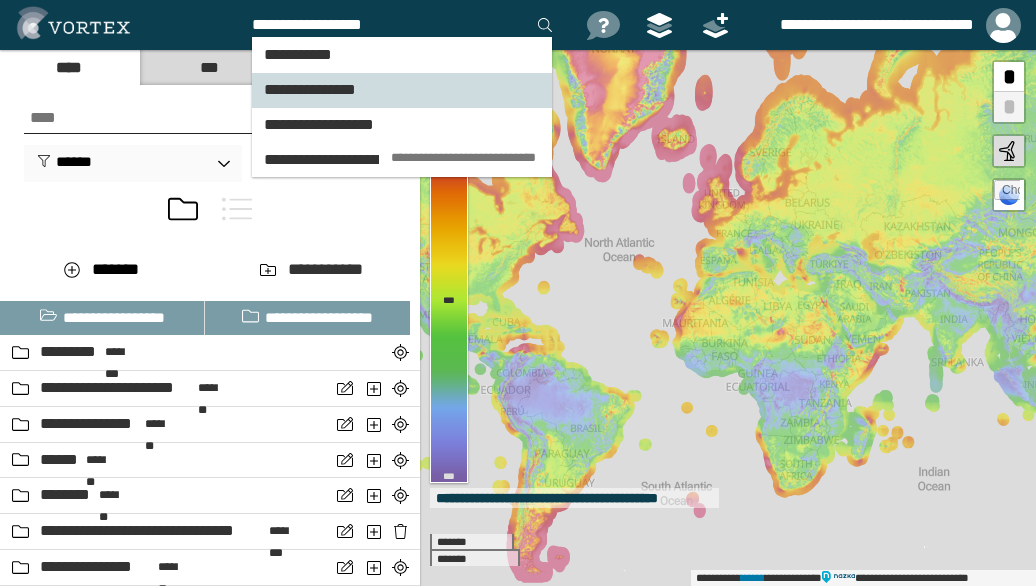 click on "**********" at bounding box center (402, 90) 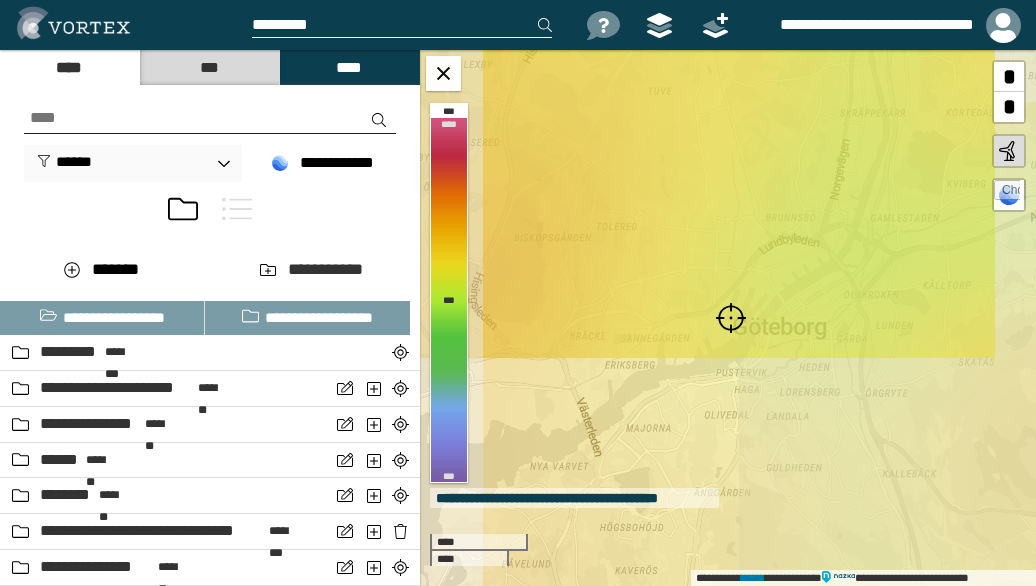 click at bounding box center (731, 318) 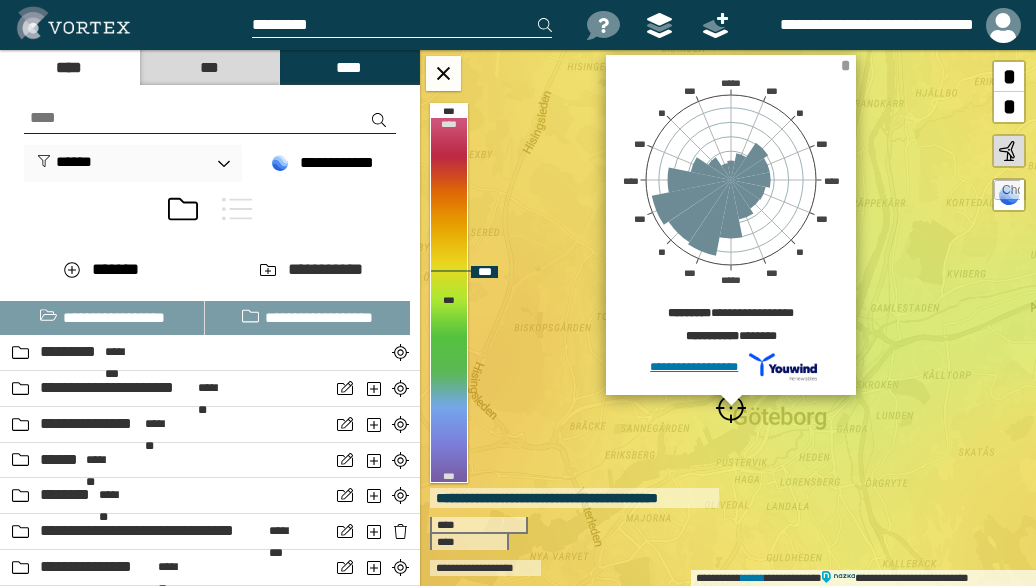 click on "*" at bounding box center [845, 65] 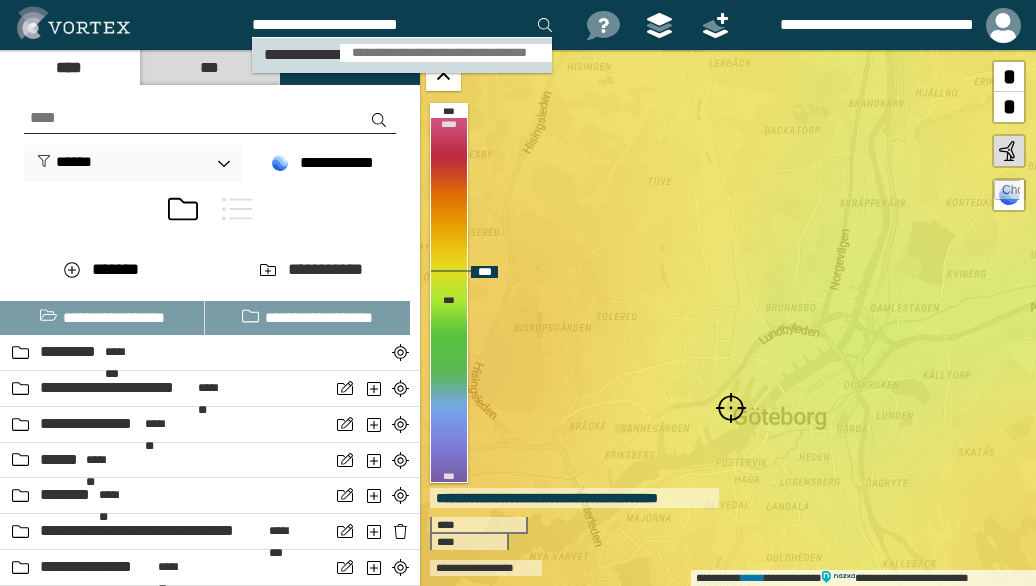 type on "**********" 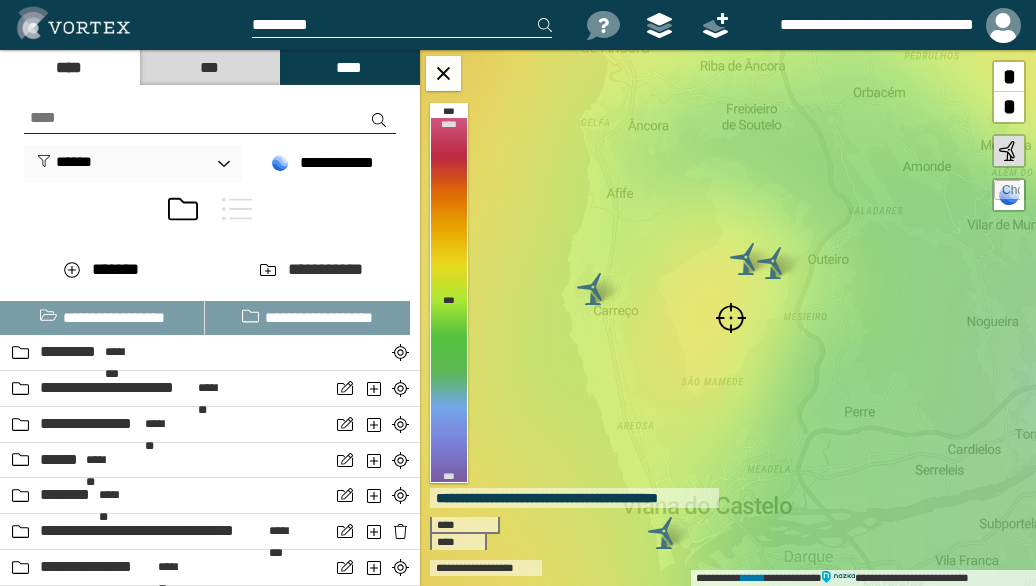 click at bounding box center [731, 318] 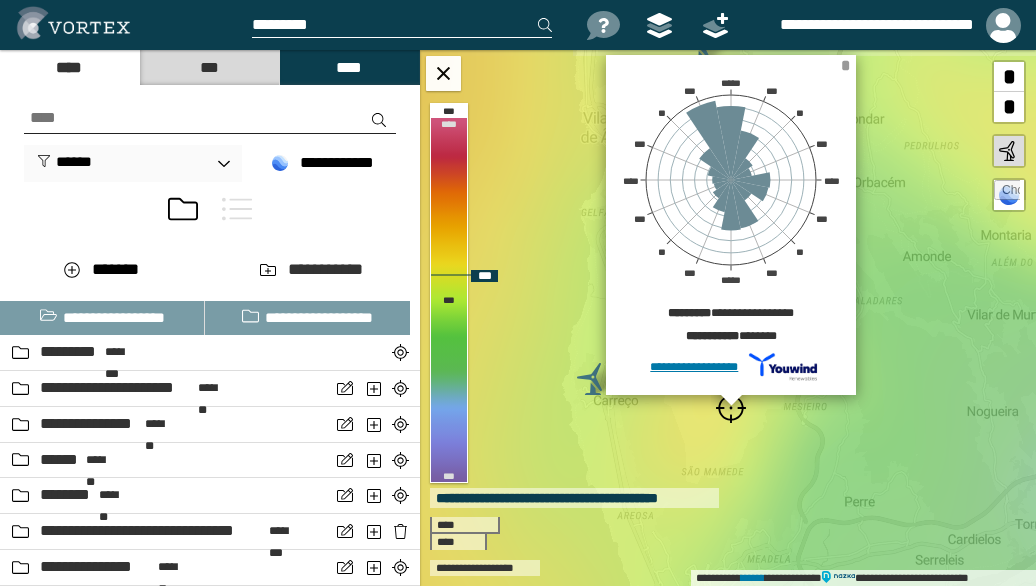 click on "*" at bounding box center [845, 65] 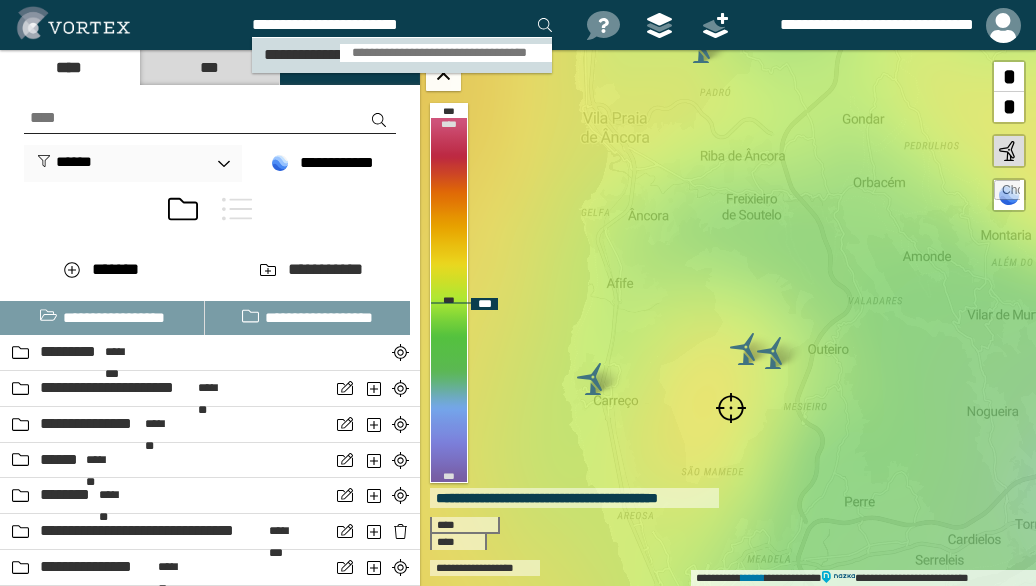 type on "**********" 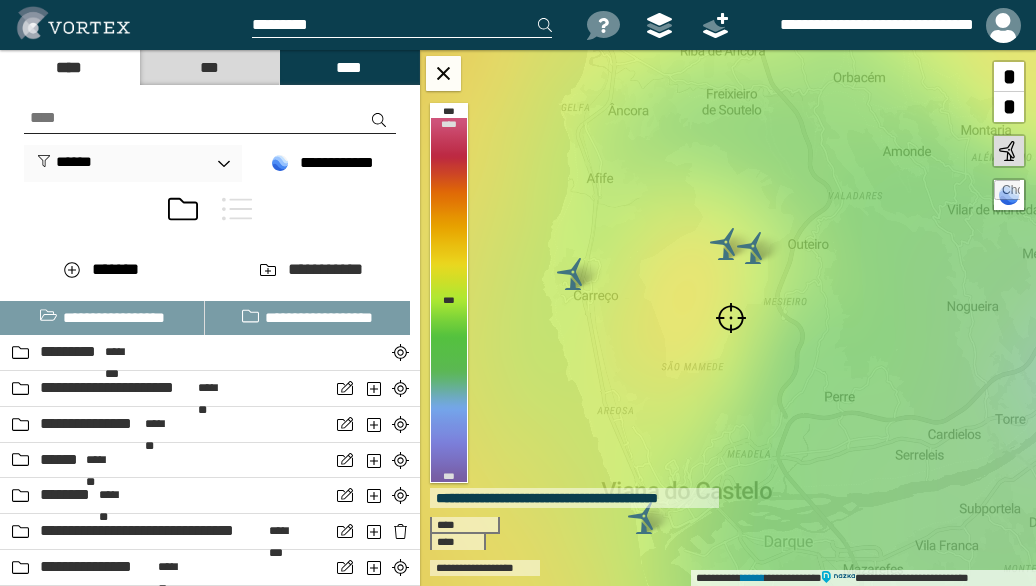 click at bounding box center [731, 318] 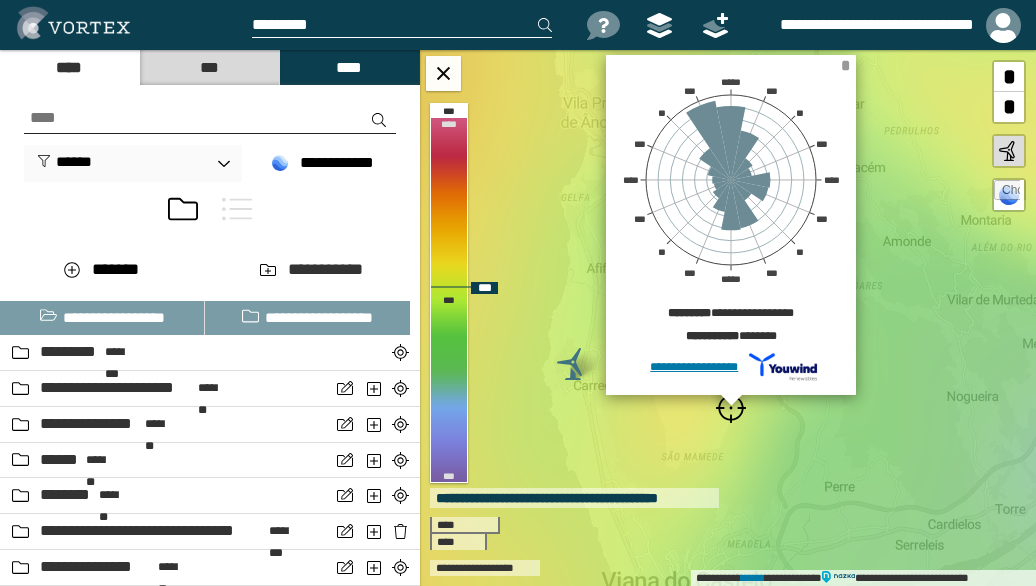 click on "*" at bounding box center (845, 65) 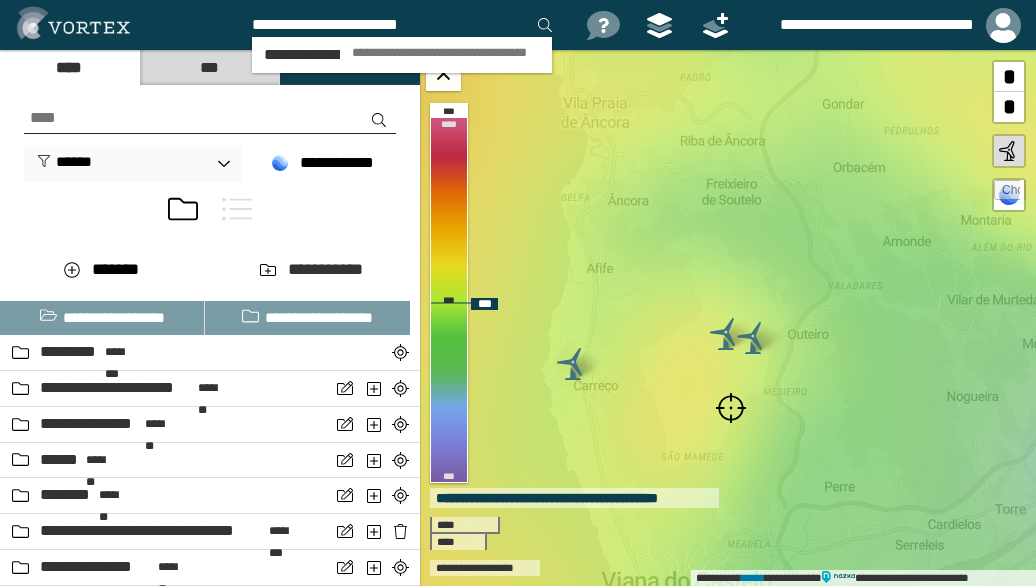 type on "**********" 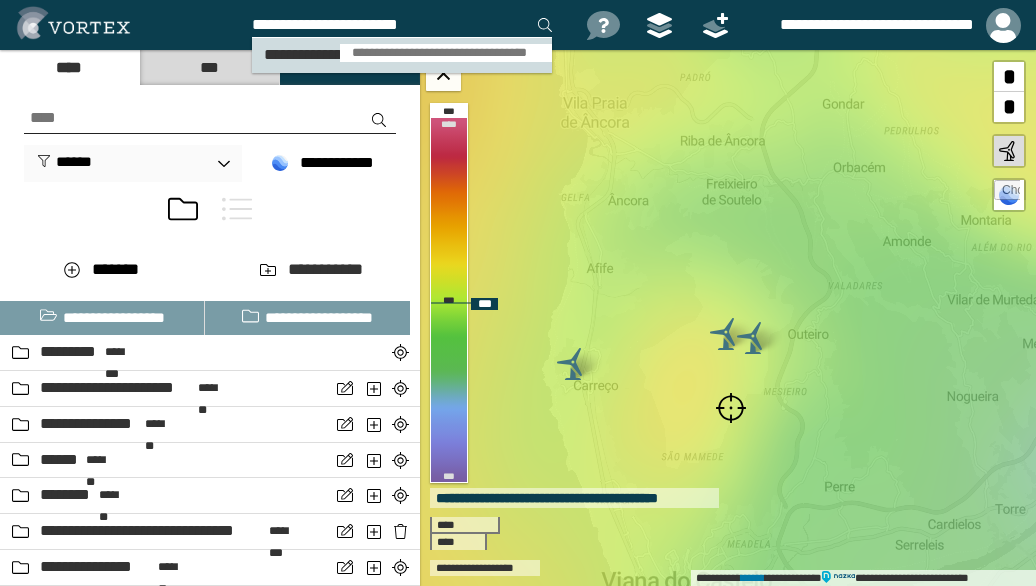 click on "**********" at bounding box center [446, 53] 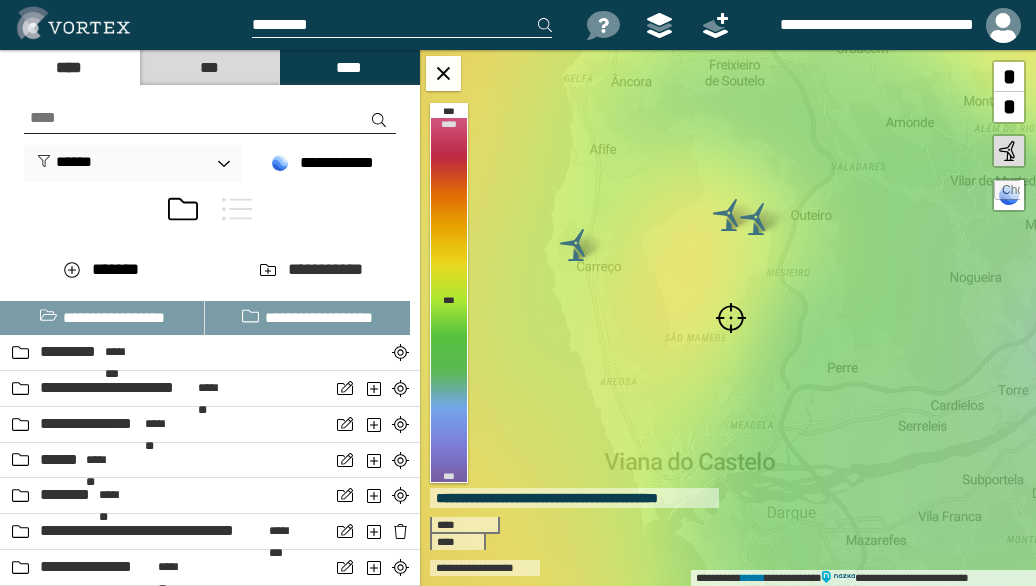 click at bounding box center [731, 318] 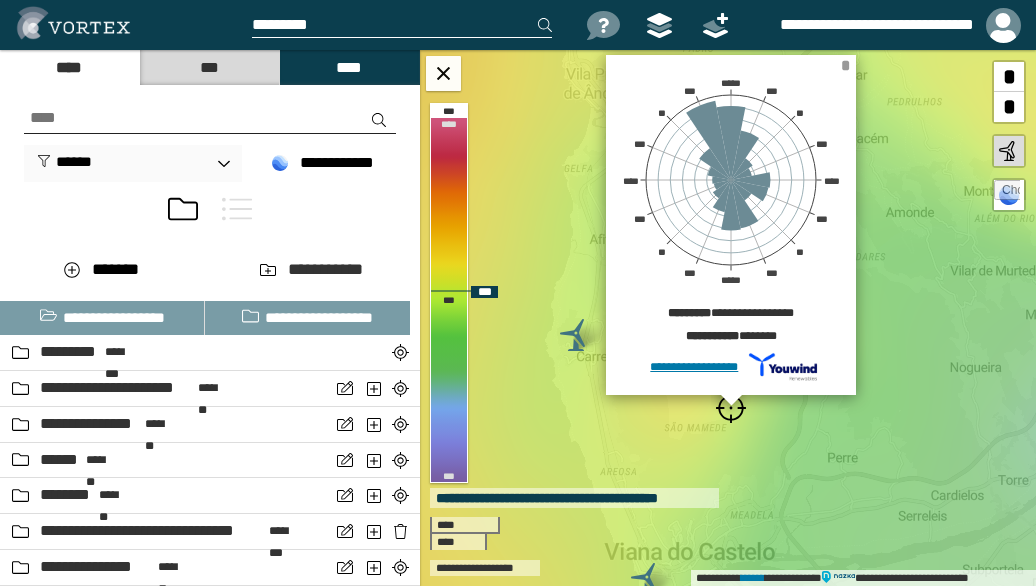 click on "*" at bounding box center [845, 65] 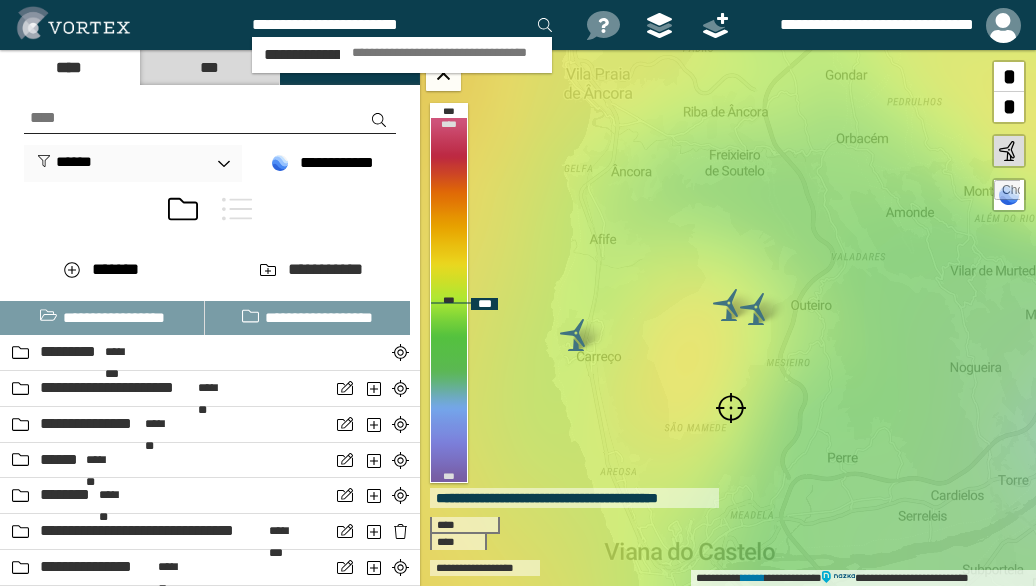 type on "**********" 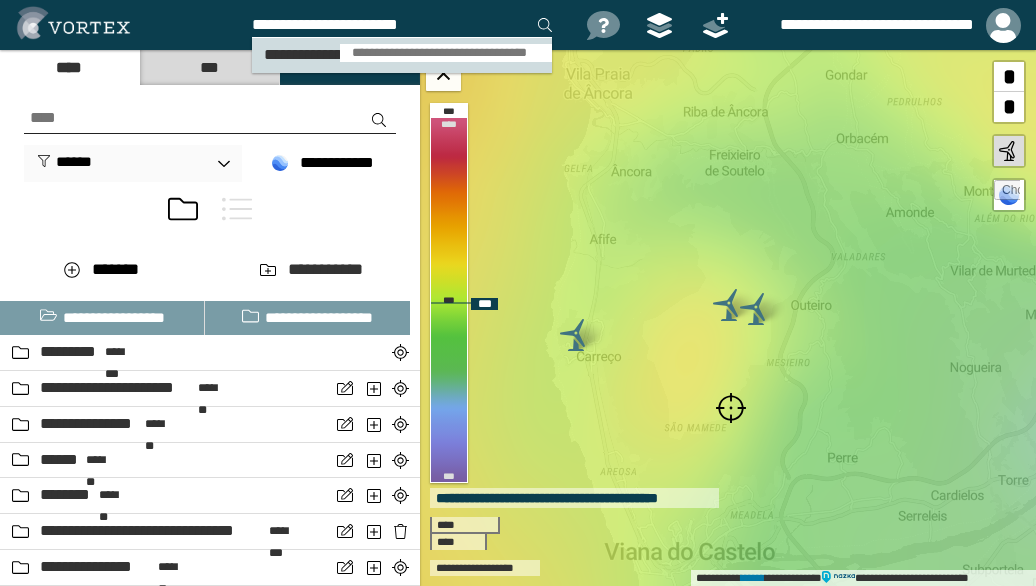 click on "**********" at bounding box center [446, 53] 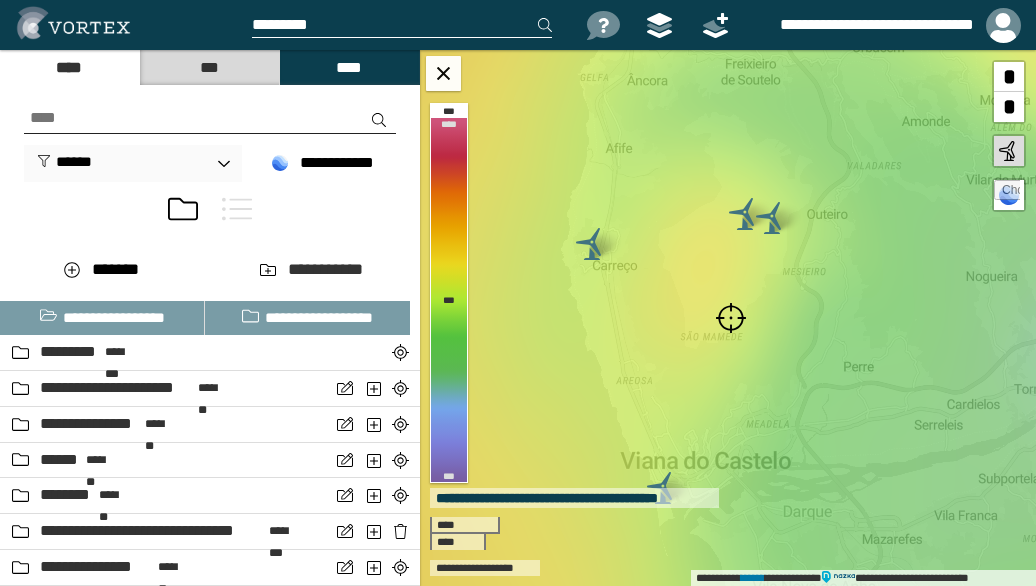 click at bounding box center (731, 318) 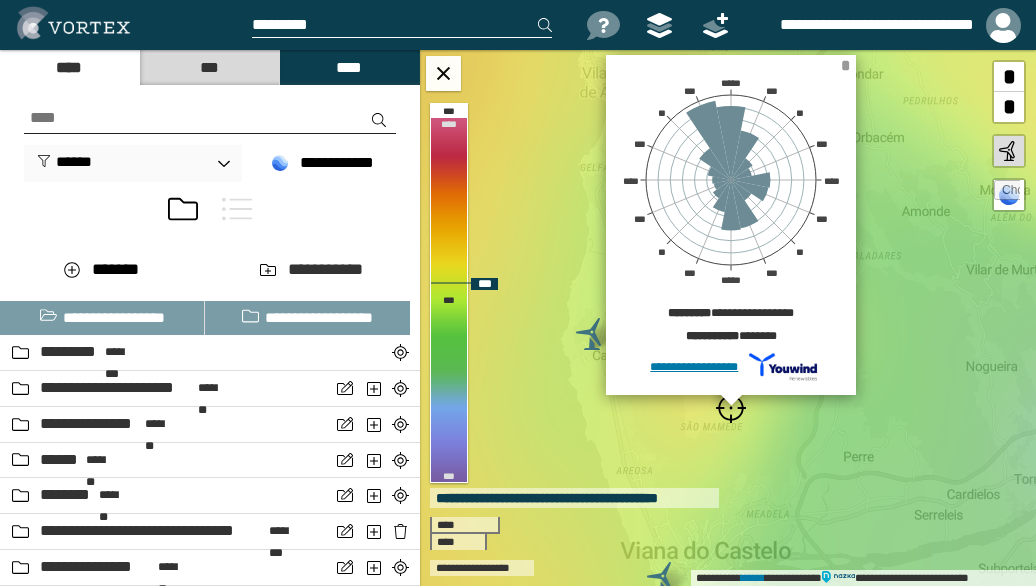 click on "*" at bounding box center (845, 65) 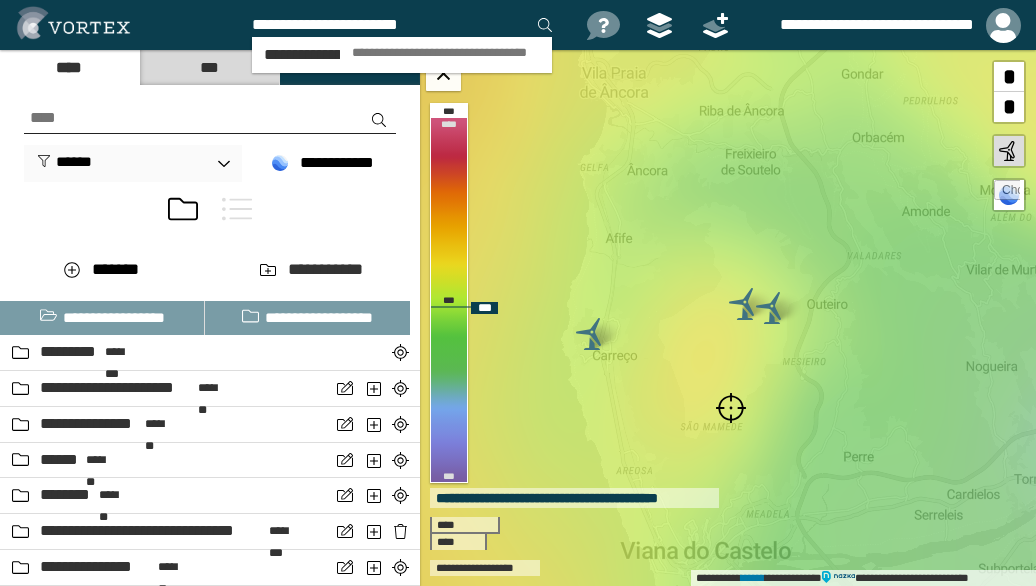 type on "**********" 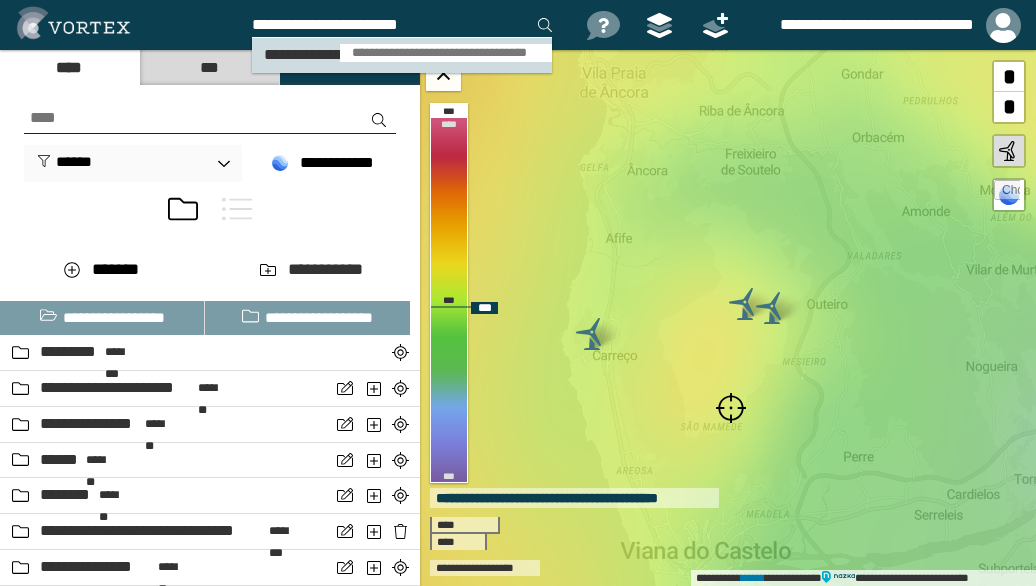 click on "**********" at bounding box center [446, 53] 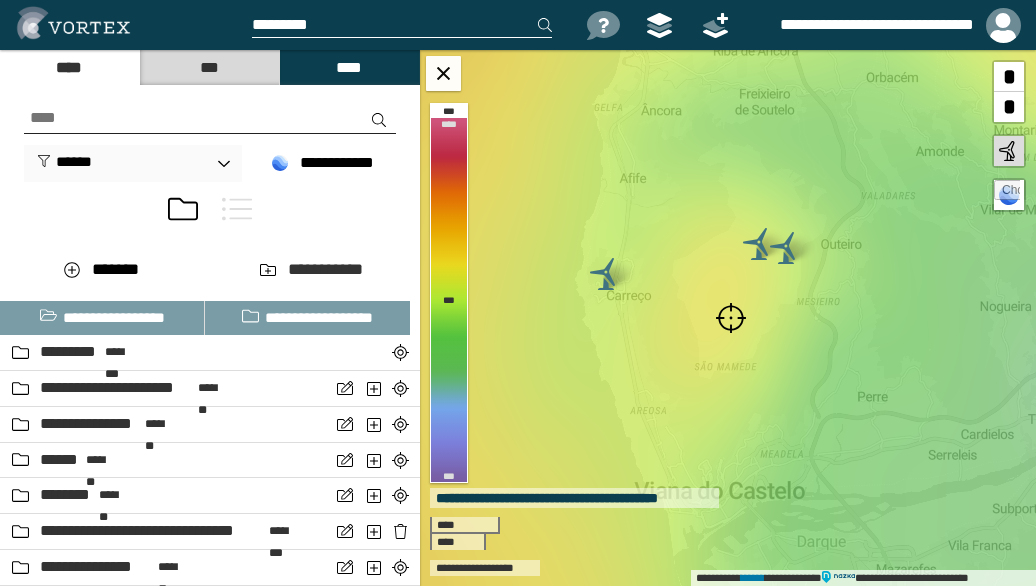 click at bounding box center [731, 318] 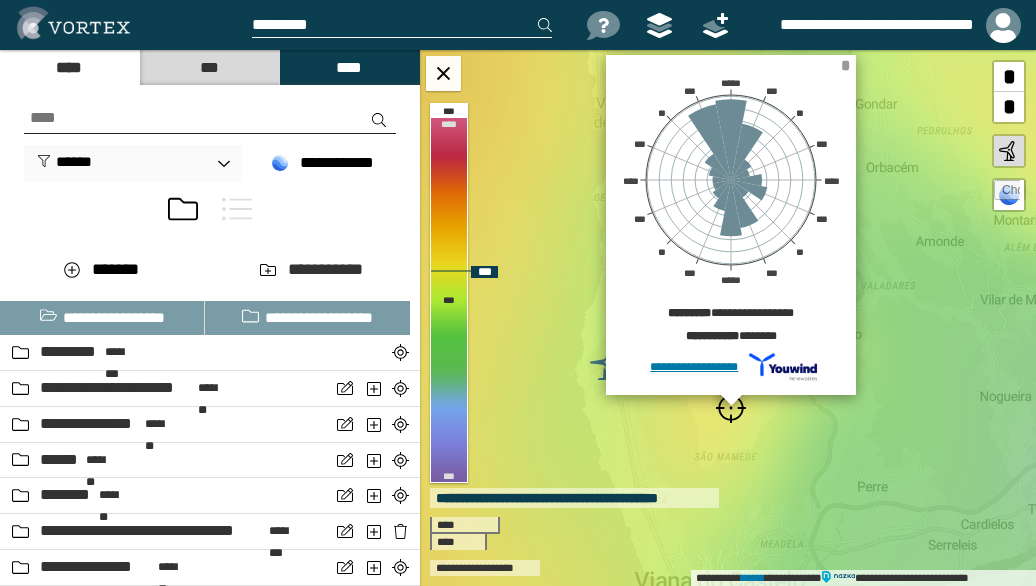 click on "*" at bounding box center [845, 65] 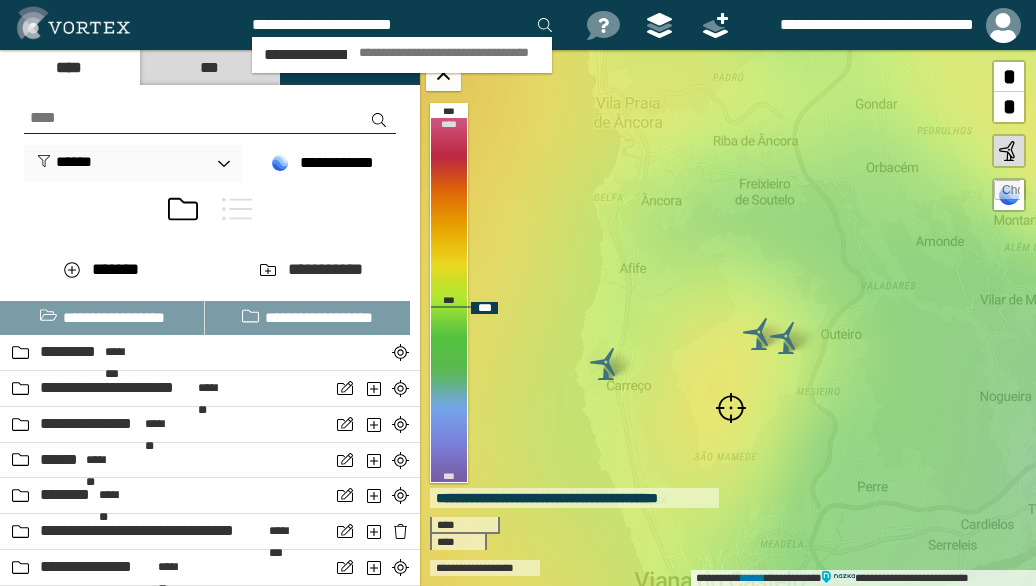 type on "**********" 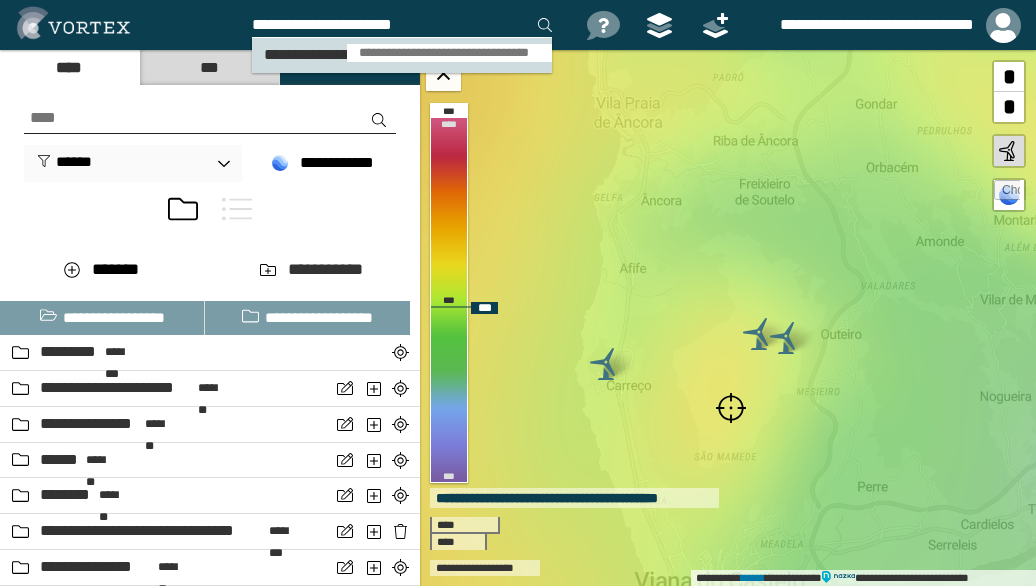 click on "**********" at bounding box center [449, 53] 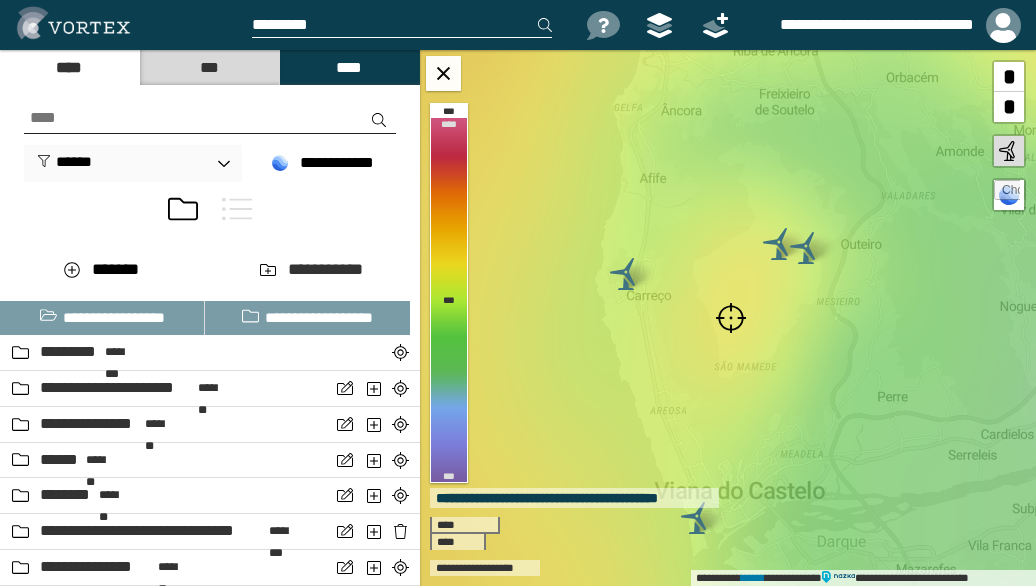 click at bounding box center (731, 318) 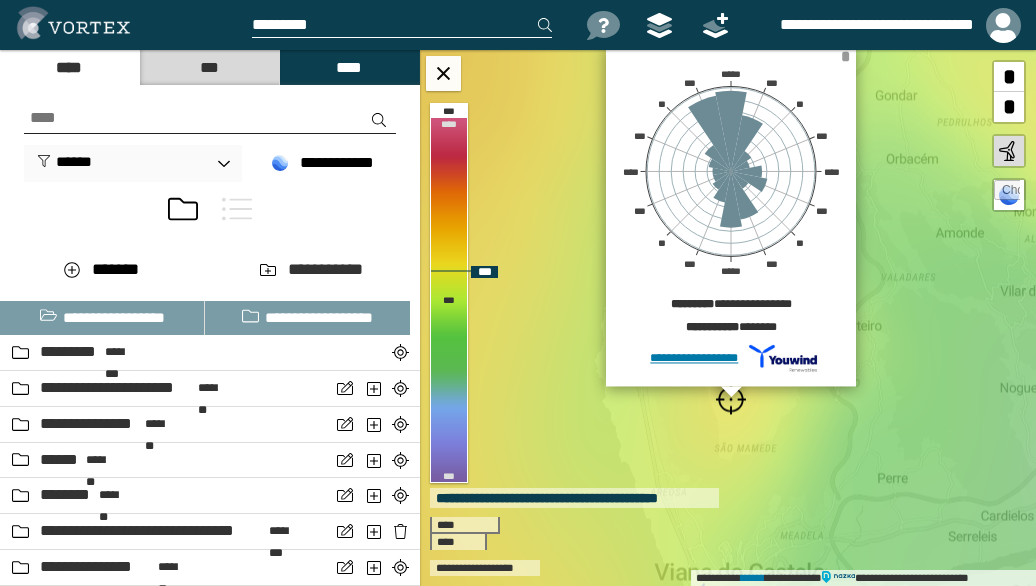 click on "*" at bounding box center (845, 56) 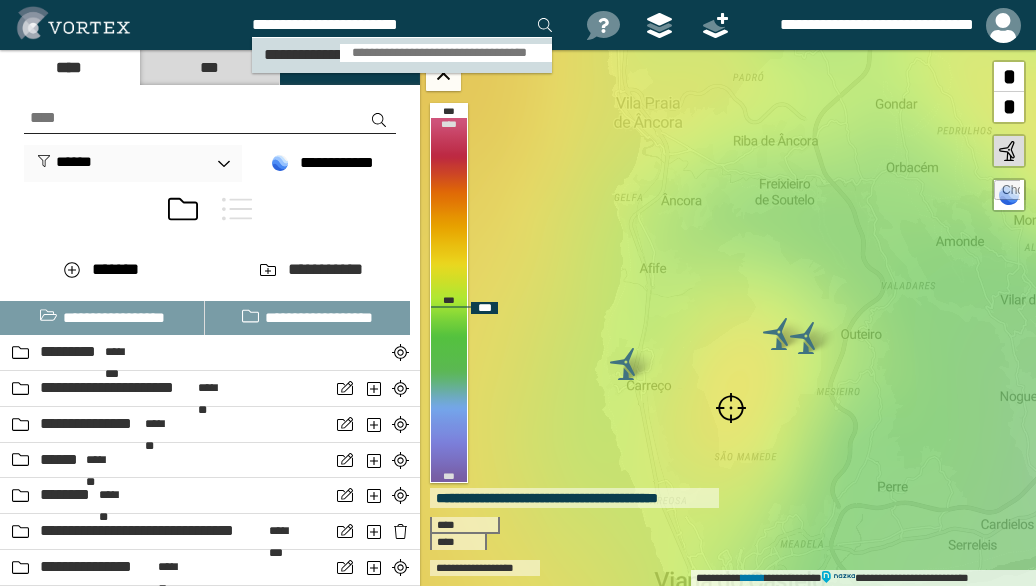 type on "**********" 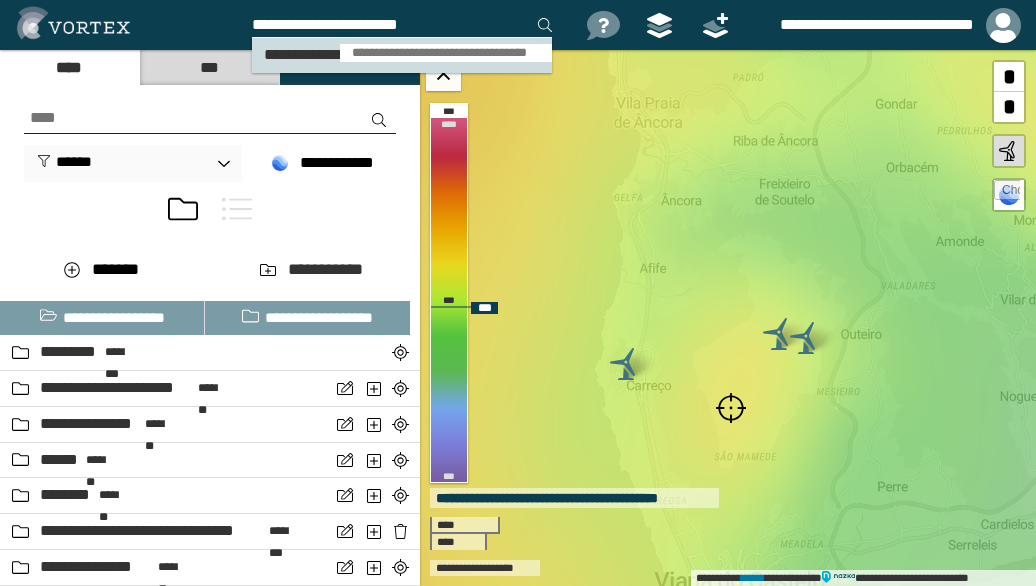 click on "**********" at bounding box center [446, 53] 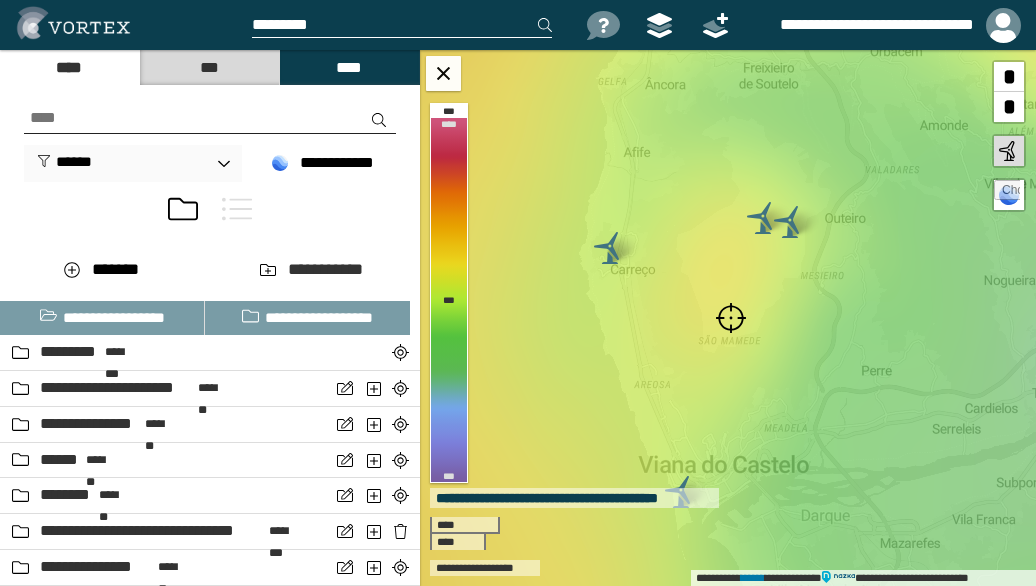 click at bounding box center [731, 318] 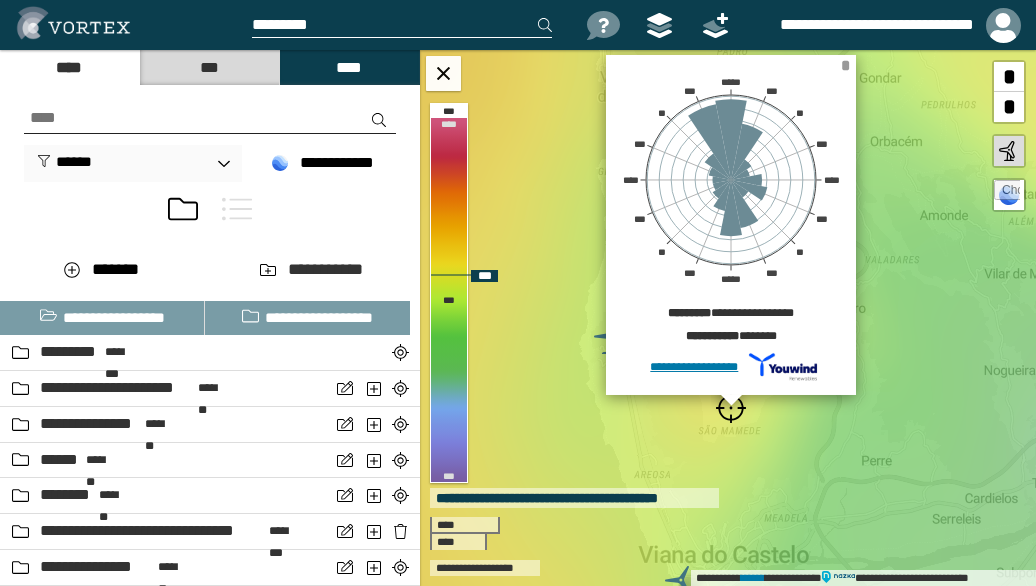 click on "*" at bounding box center [845, 65] 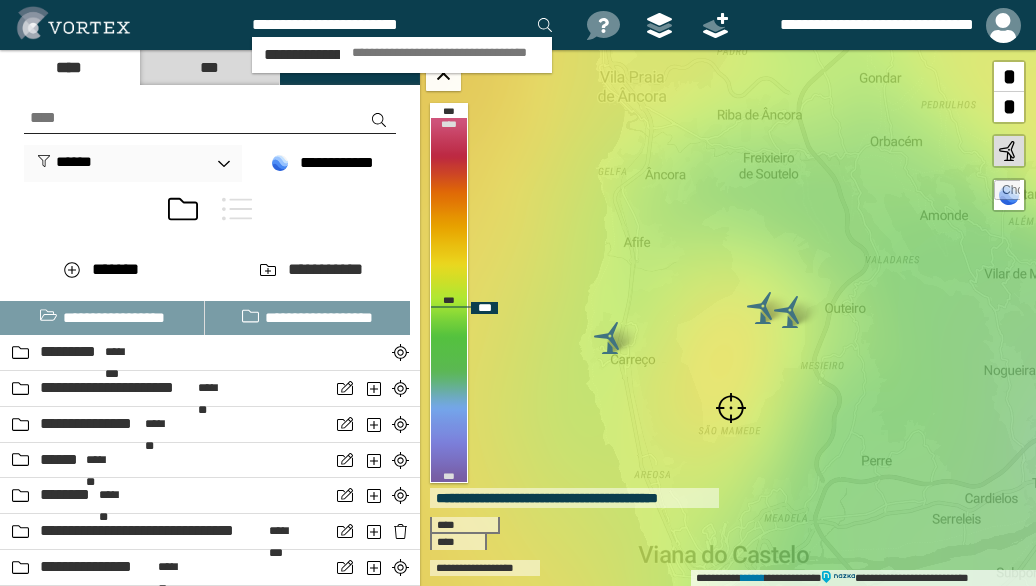 type on "**********" 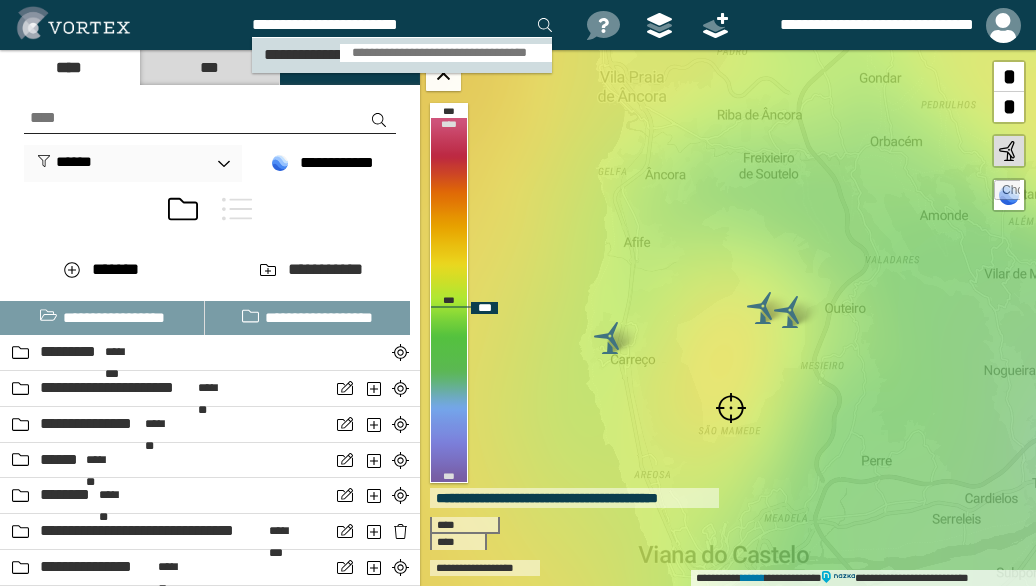 click on "**********" at bounding box center (446, 53) 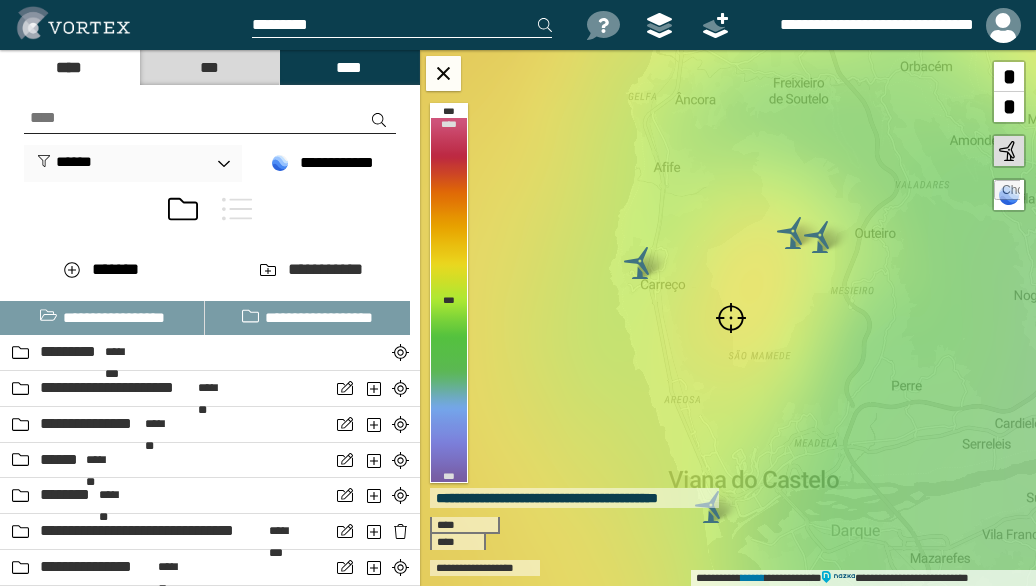 click at bounding box center (731, 318) 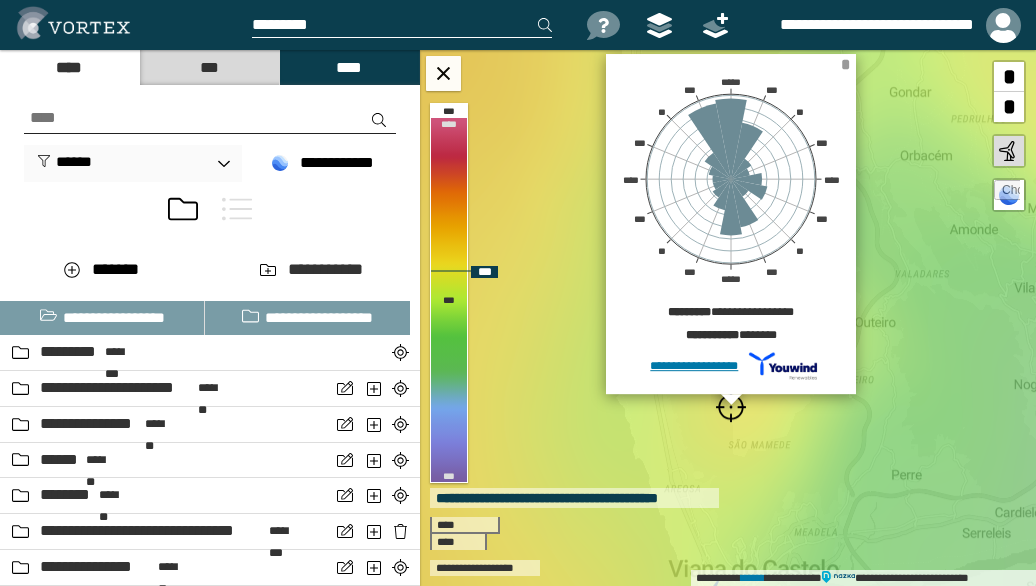 click on "*" at bounding box center (845, 64) 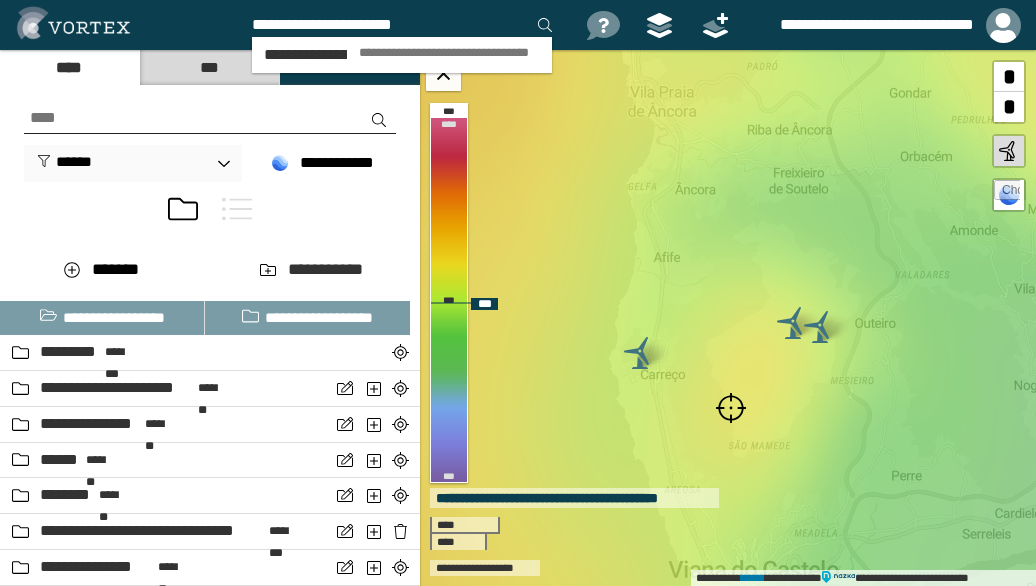 type on "**********" 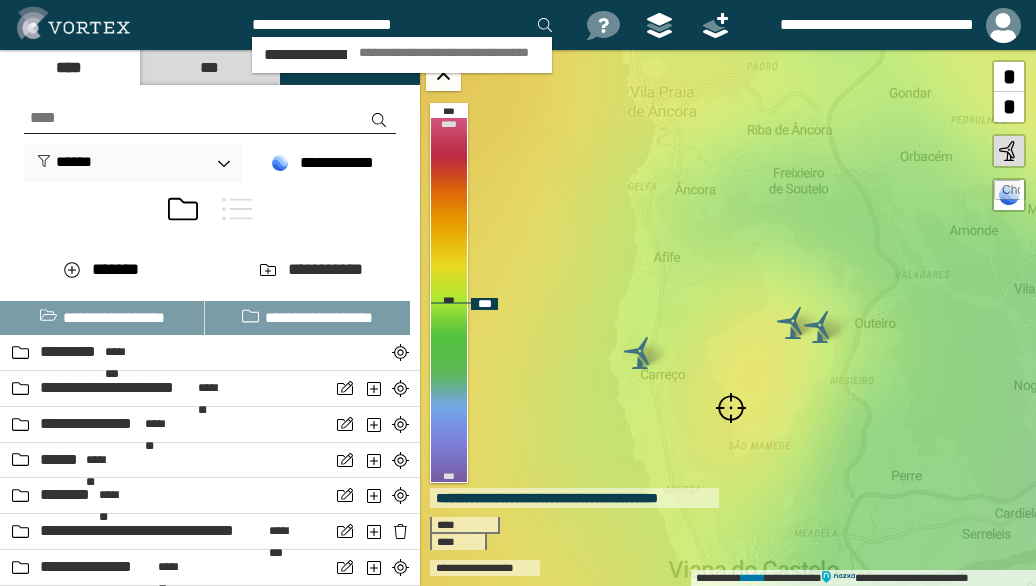 click on "**********" at bounding box center [449, 53] 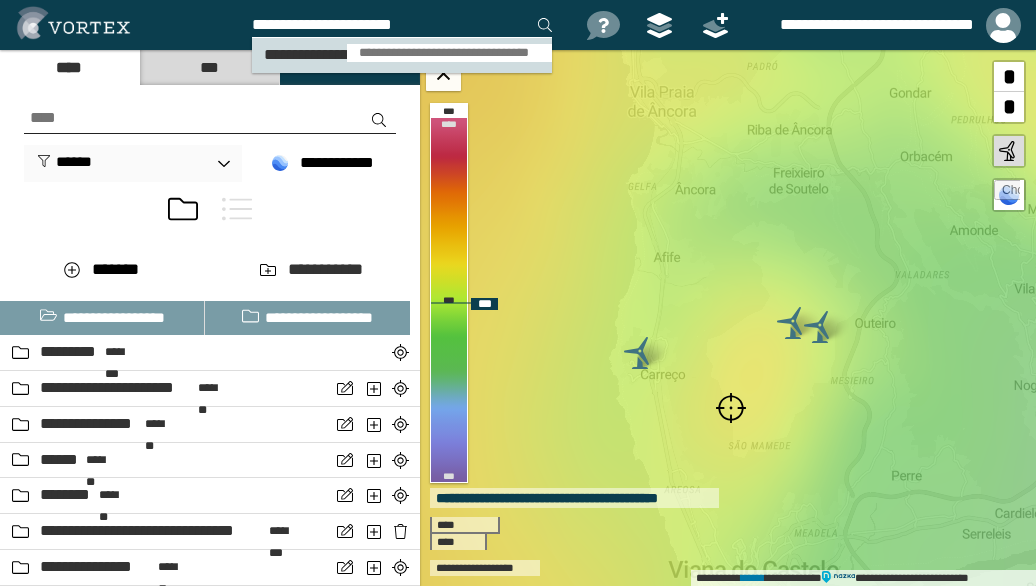 type 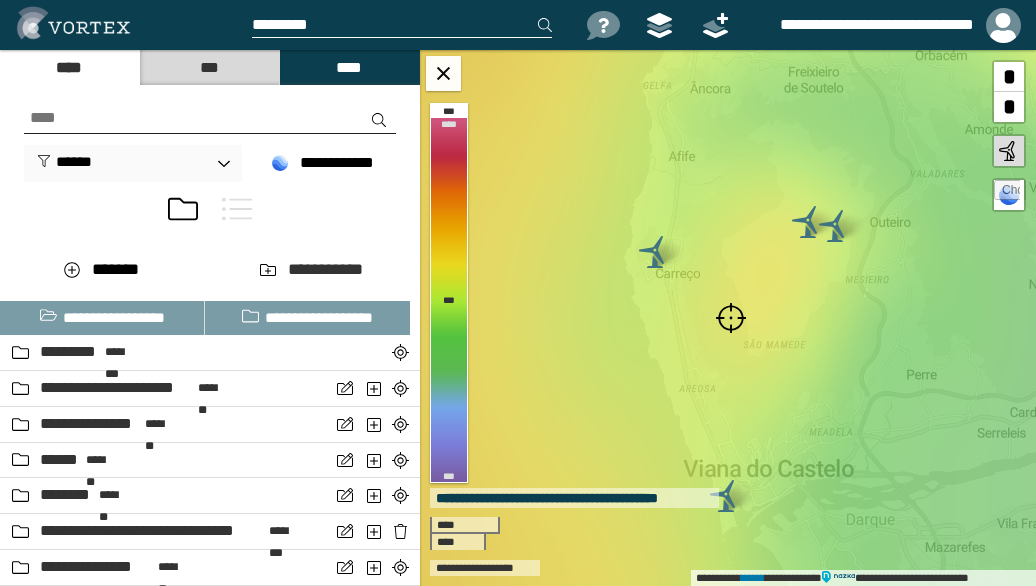 click at bounding box center [731, 318] 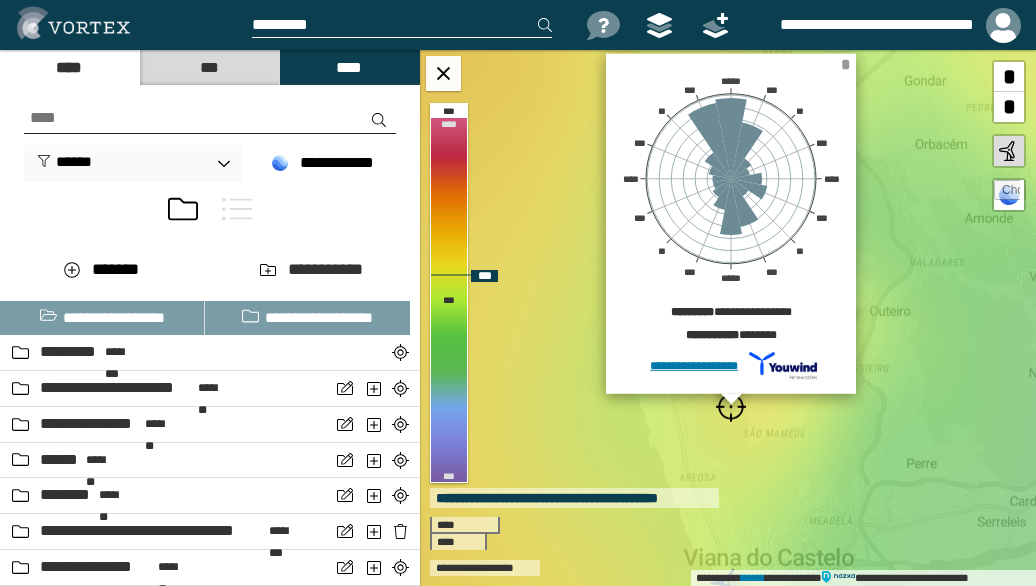 click on "*" at bounding box center [845, 64] 